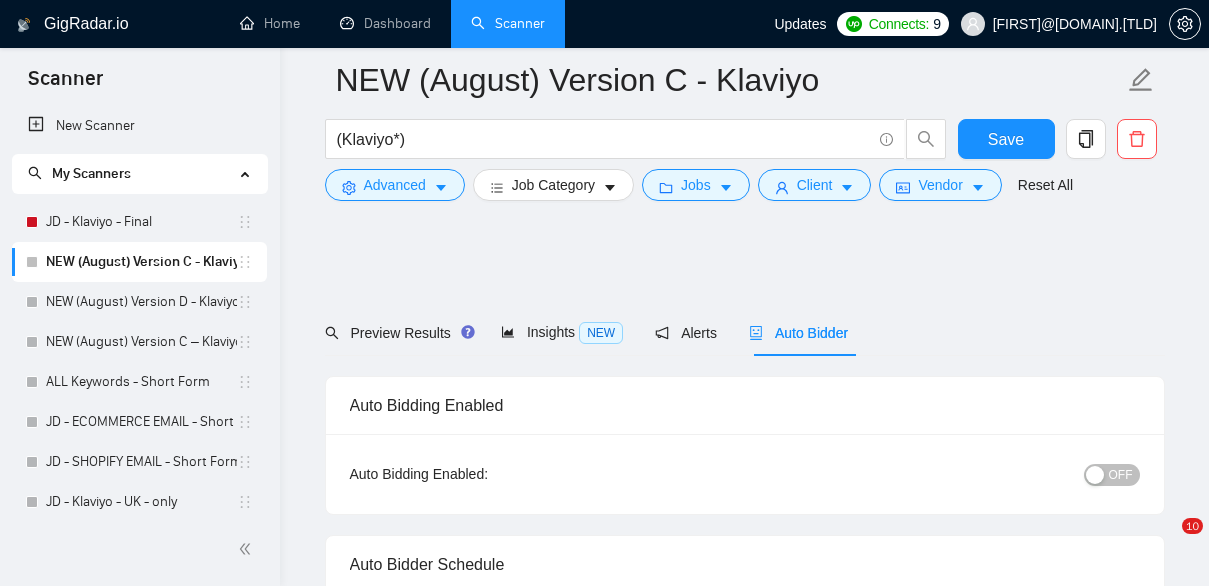 scroll, scrollTop: 358, scrollLeft: 0, axis: vertical 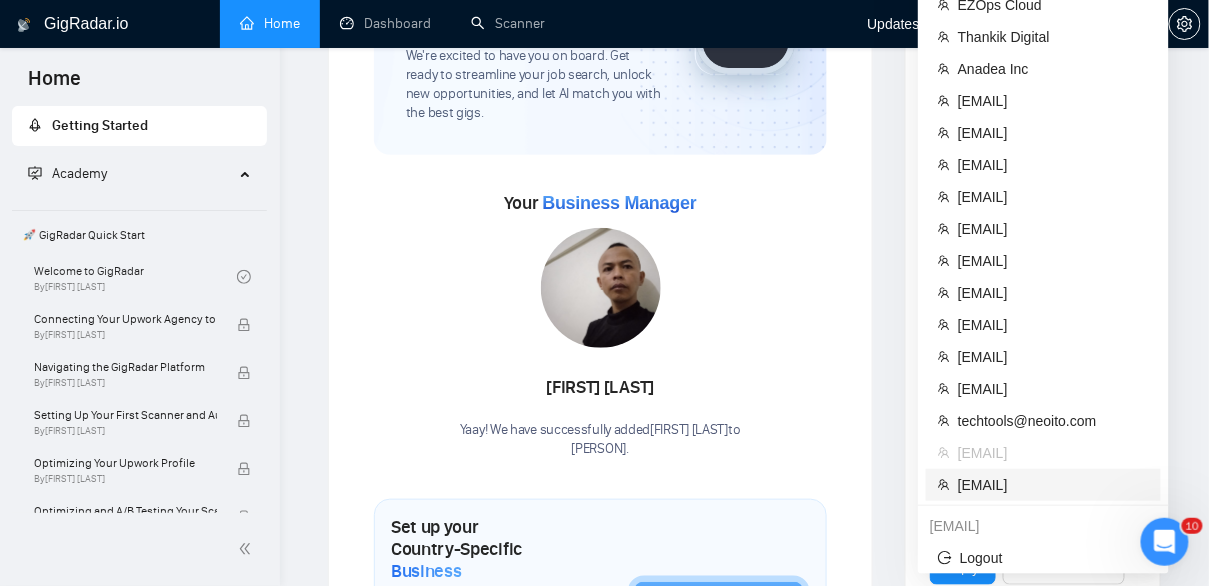 click on "[EMAIL]" at bounding box center (1053, 485) 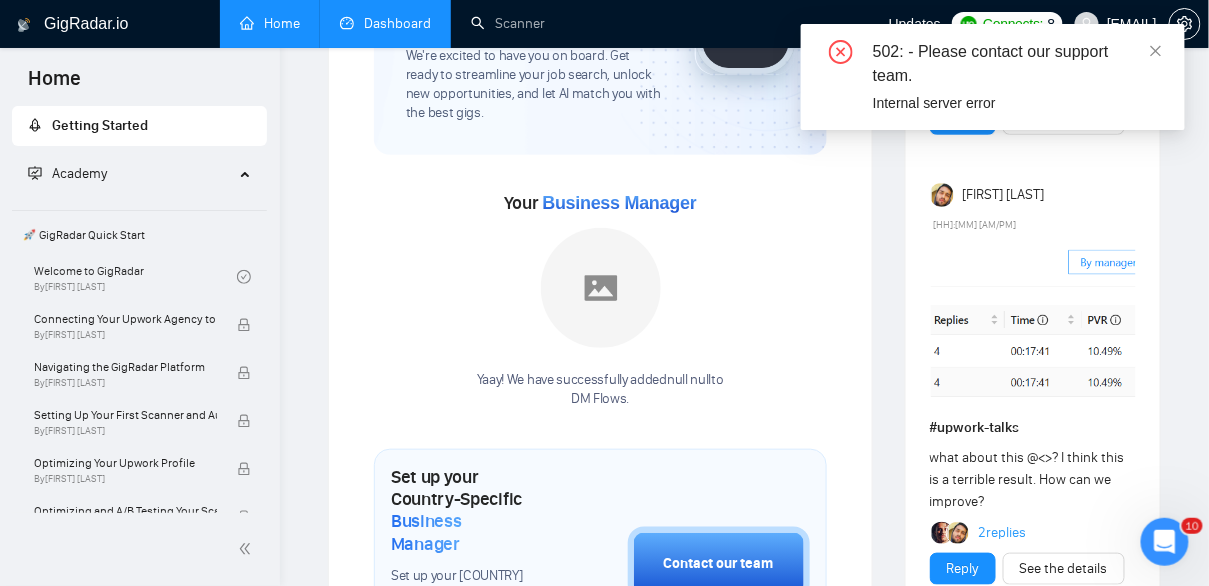 click on "Dashboard" at bounding box center (385, 23) 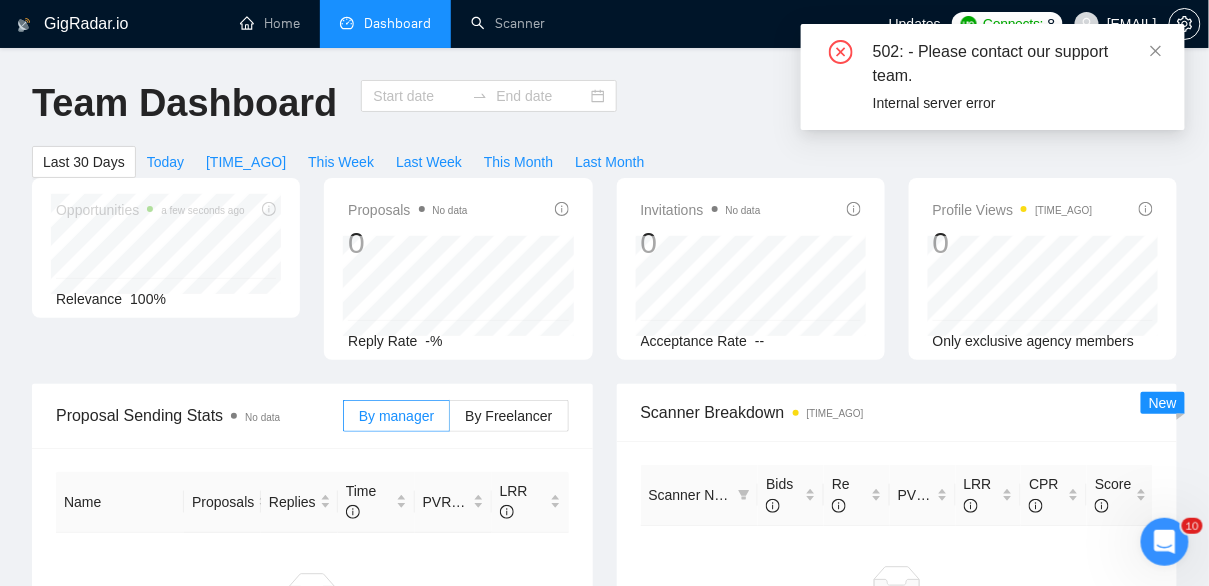 type on "[DATE]" 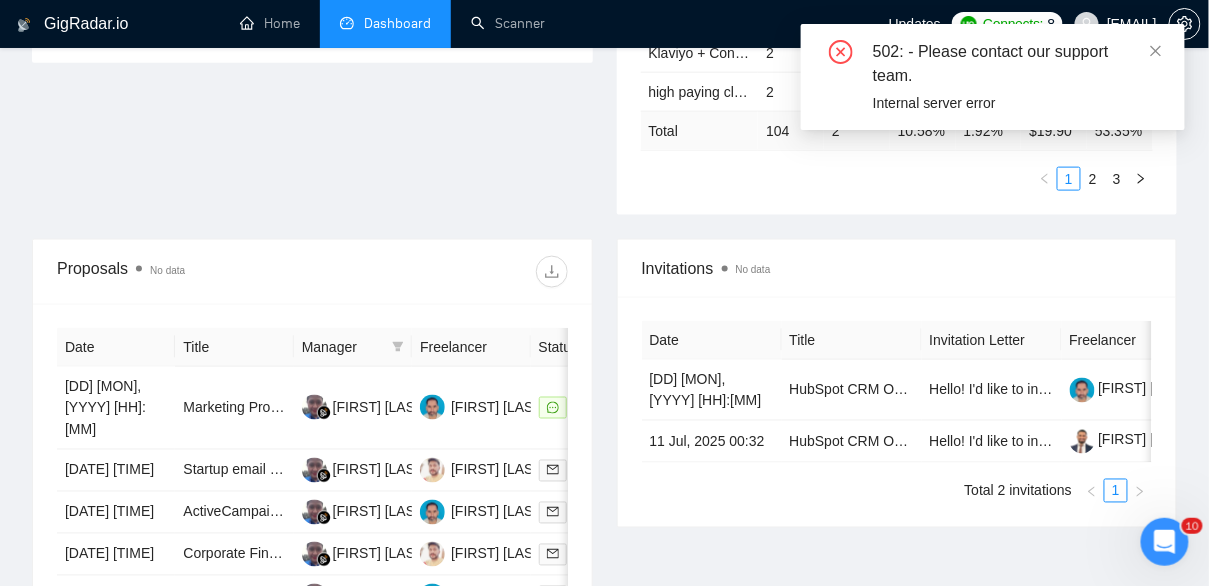 scroll, scrollTop: 617, scrollLeft: 0, axis: vertical 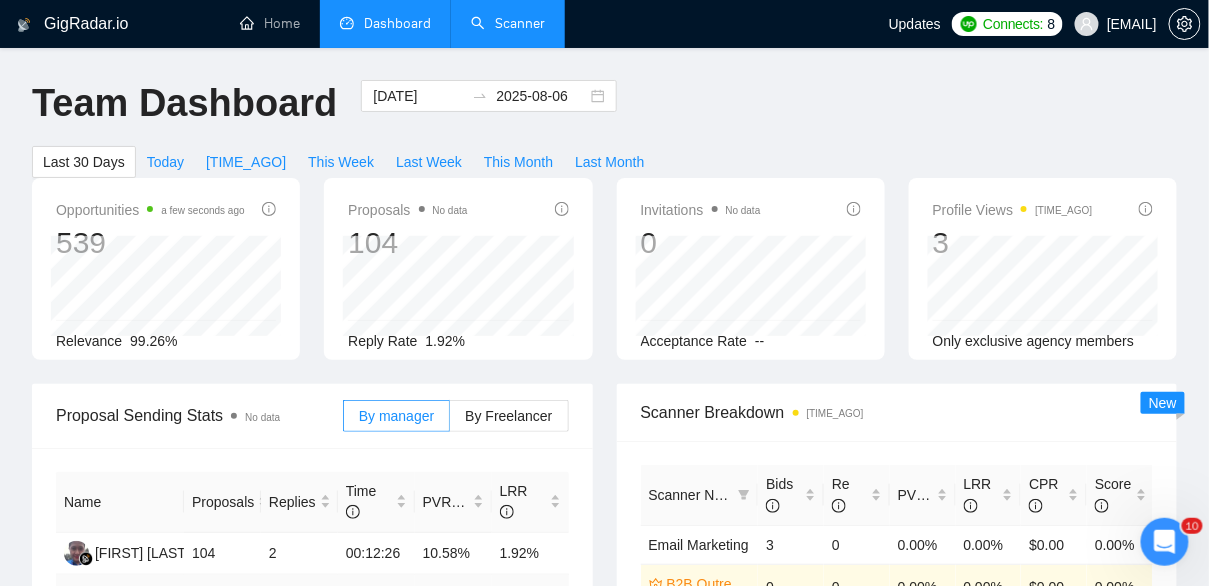 click on "Scanner" at bounding box center (508, 23) 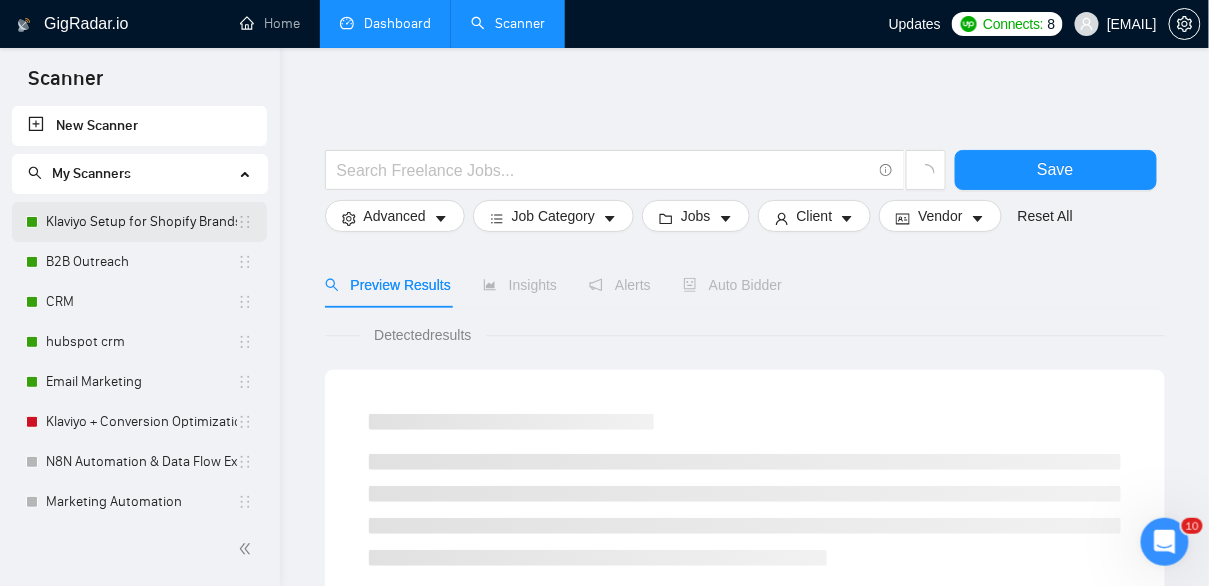 click on "Klaviyo Setup for Shopify Brands" at bounding box center (141, 222) 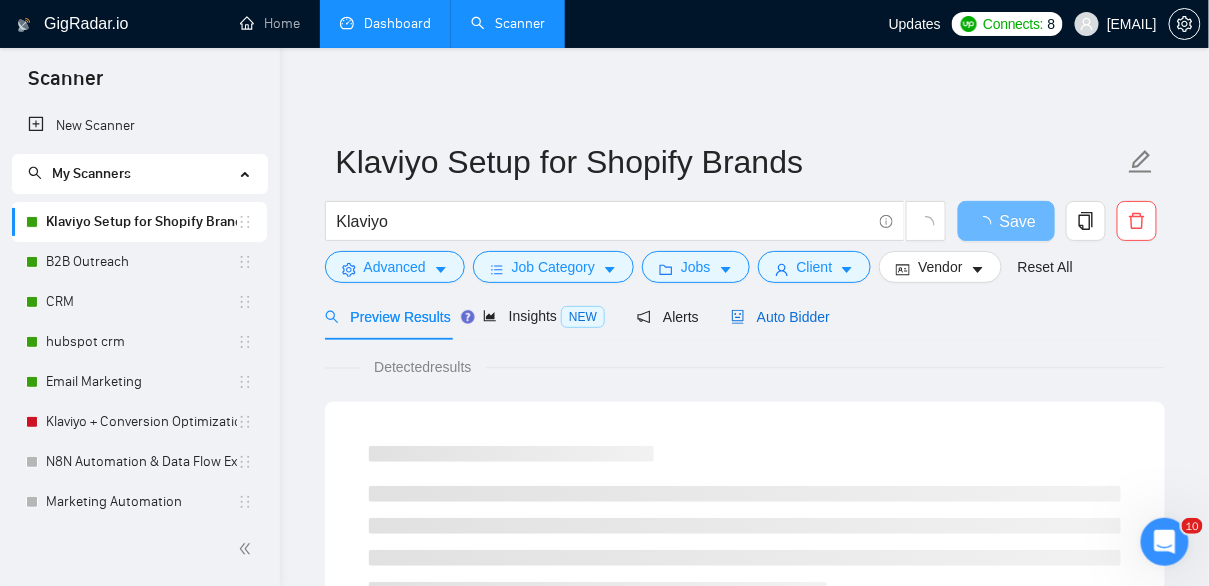 click on "Auto Bidder" at bounding box center (780, 317) 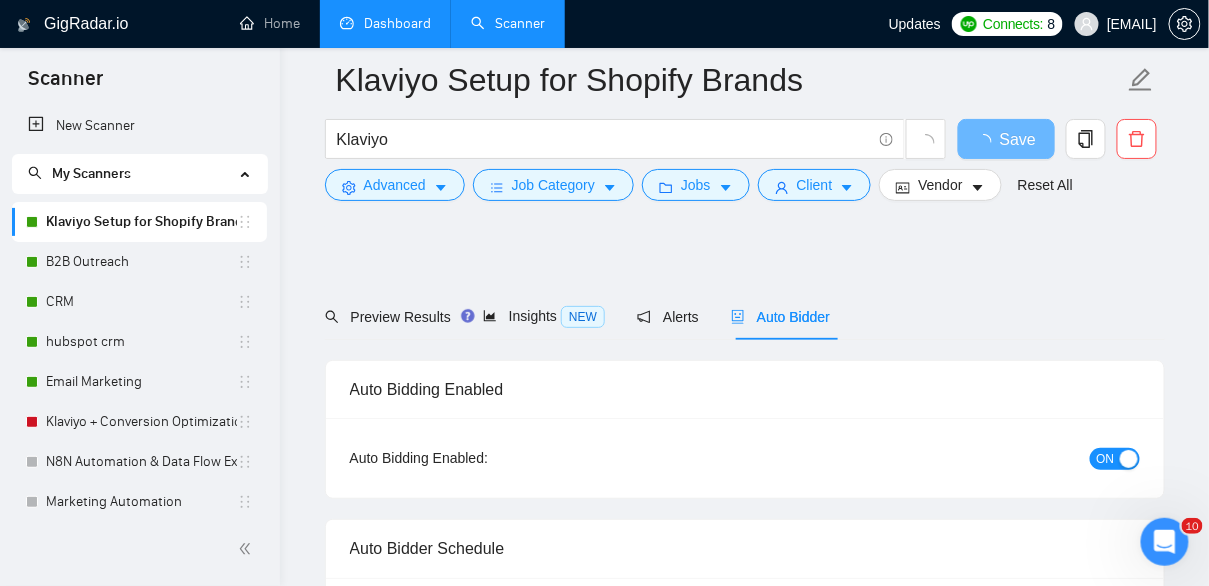 type 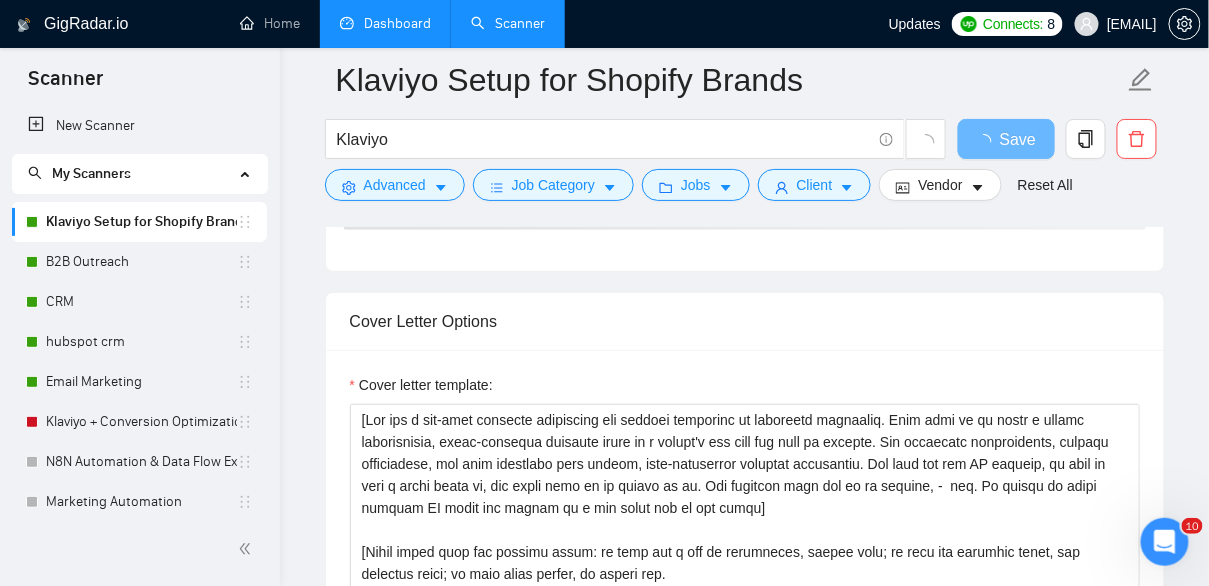 scroll, scrollTop: 2440, scrollLeft: 0, axis: vertical 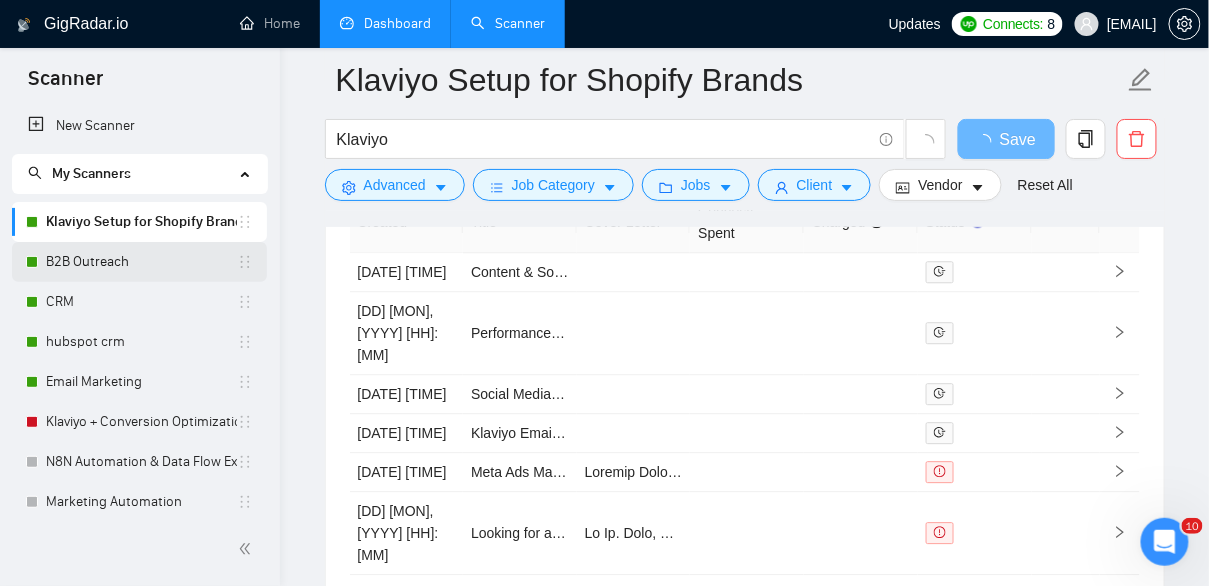 click on "B2B Outreach" at bounding box center [141, 262] 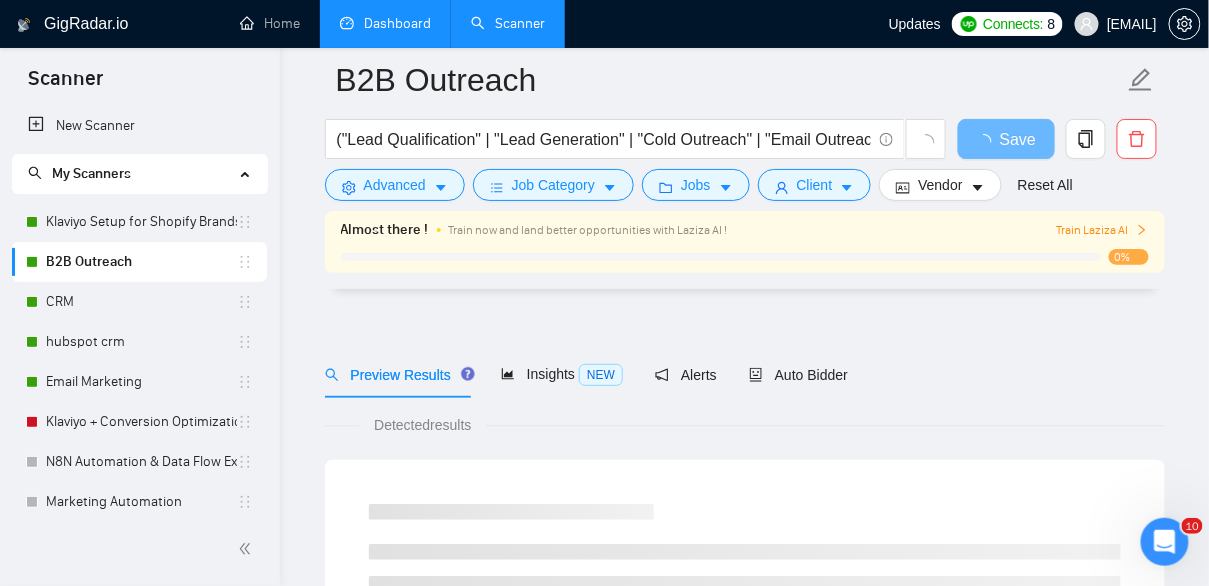 scroll, scrollTop: 0, scrollLeft: 0, axis: both 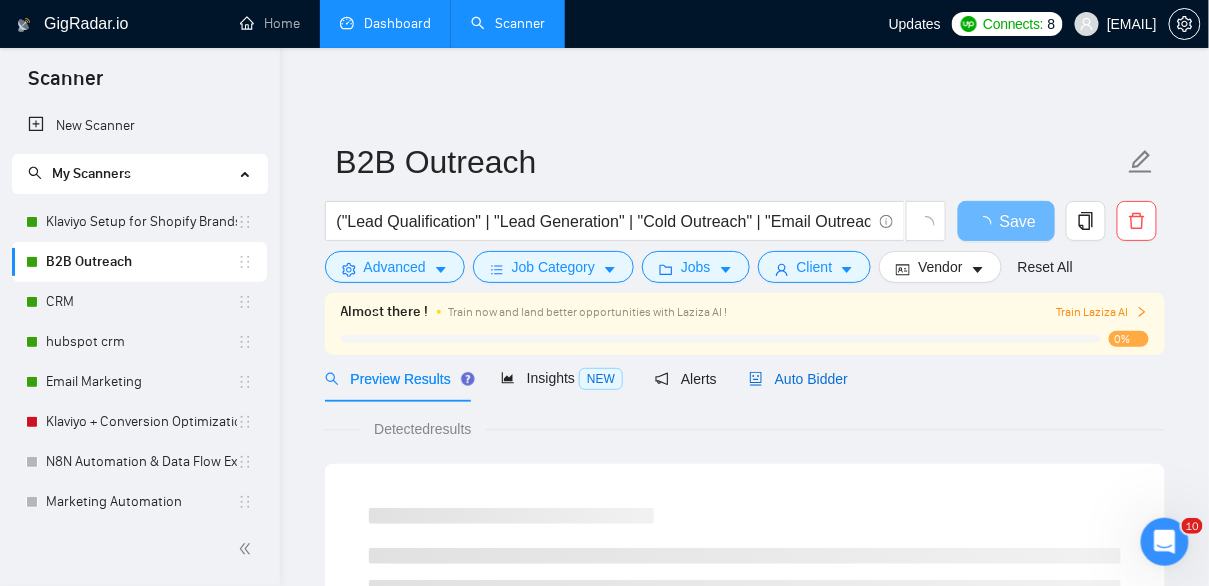 click on "Auto Bidder" at bounding box center [798, 379] 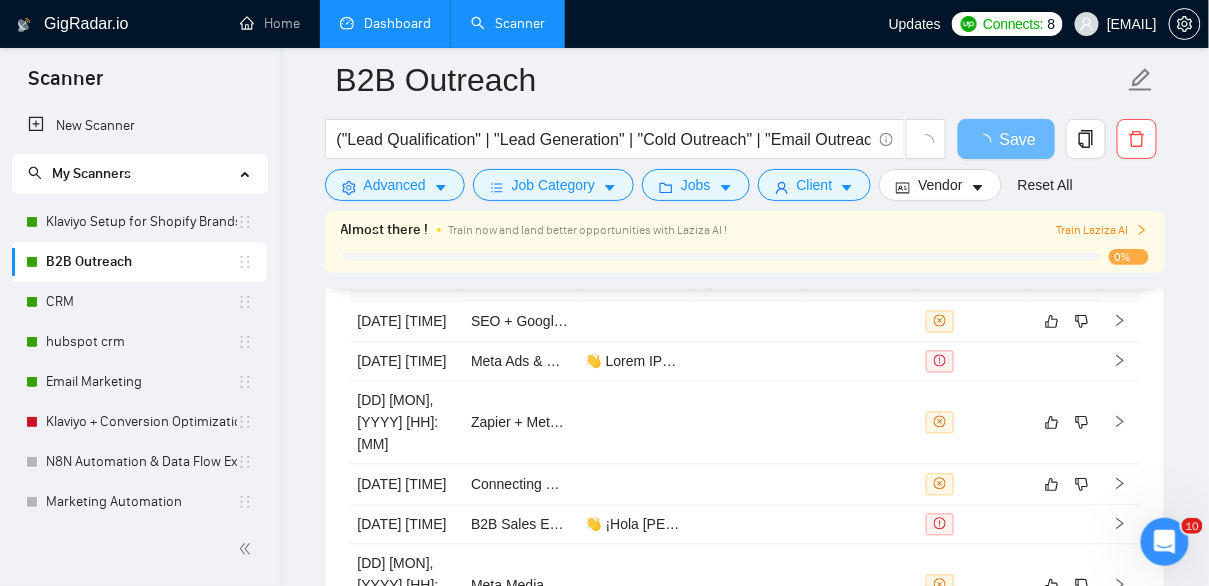 scroll, scrollTop: 4848, scrollLeft: 0, axis: vertical 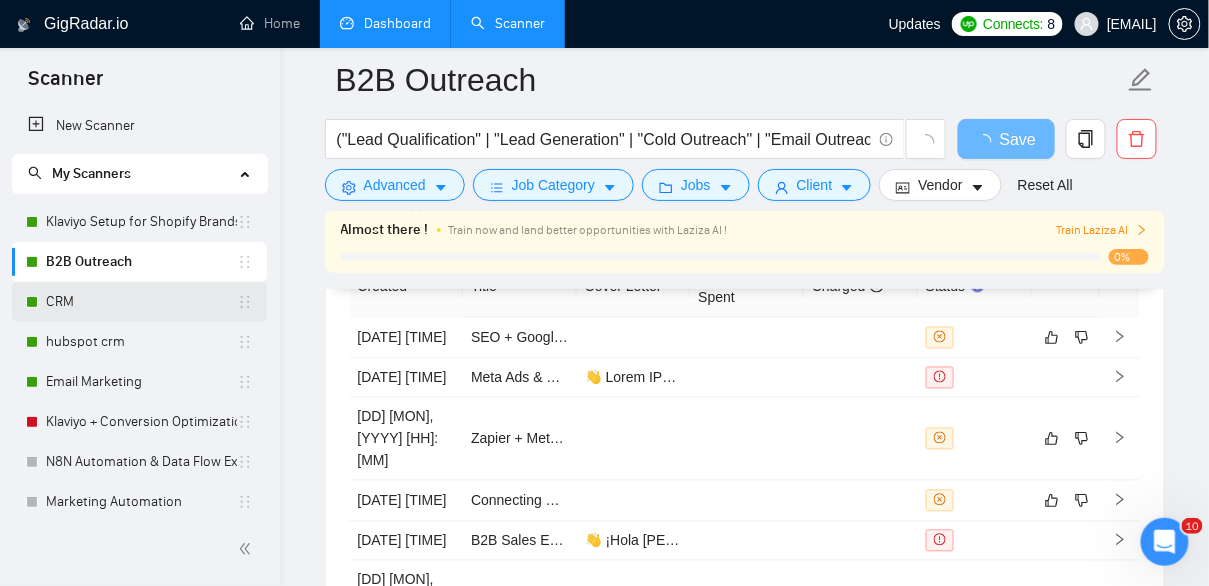 click on "CRM" at bounding box center (141, 302) 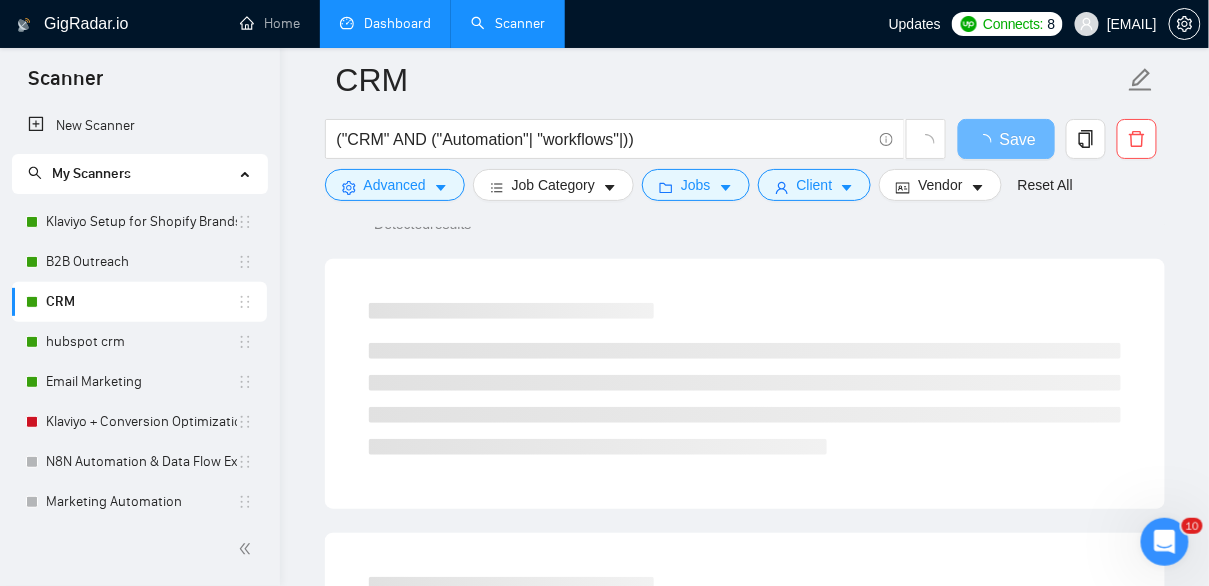 scroll, scrollTop: 0, scrollLeft: 0, axis: both 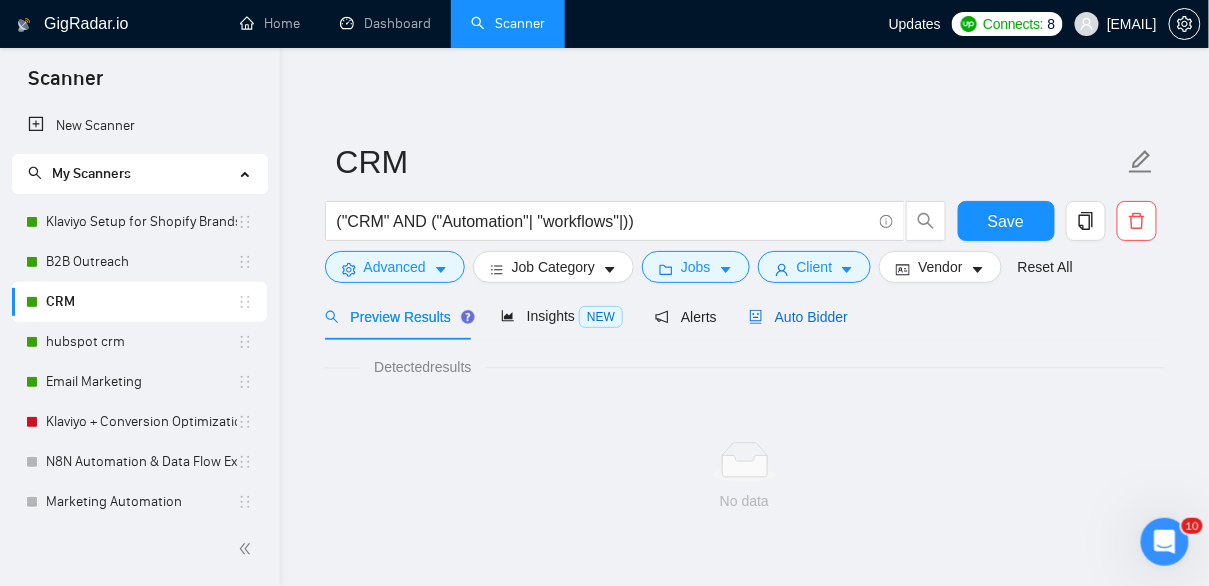 click on "Auto Bidder" at bounding box center (798, 317) 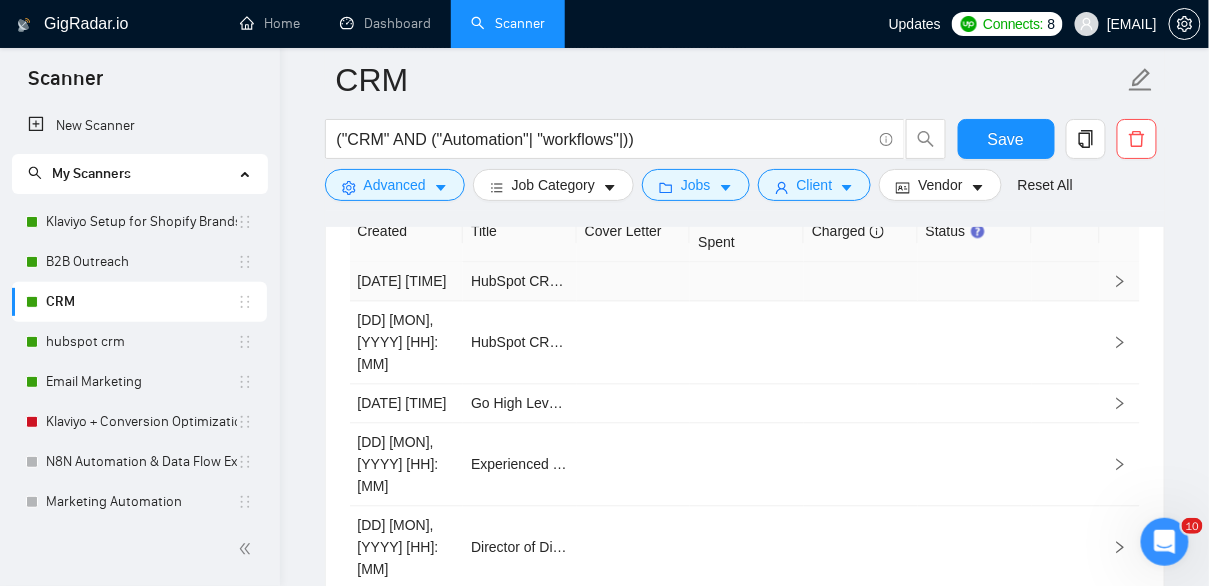 scroll, scrollTop: 5020, scrollLeft: 0, axis: vertical 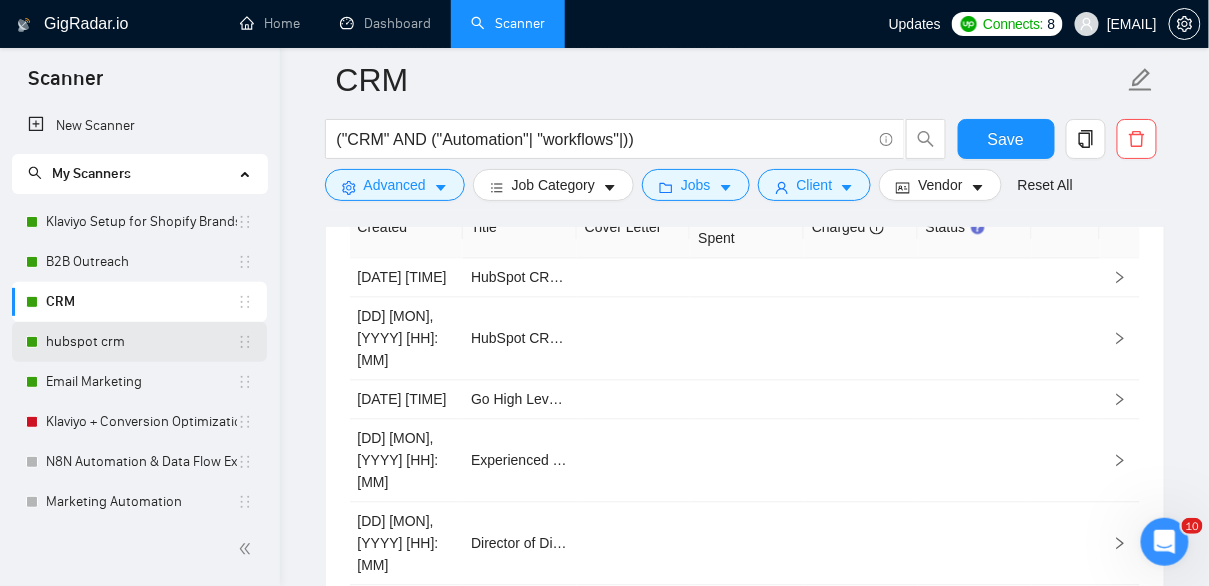click on "hubspot crm" at bounding box center (141, 342) 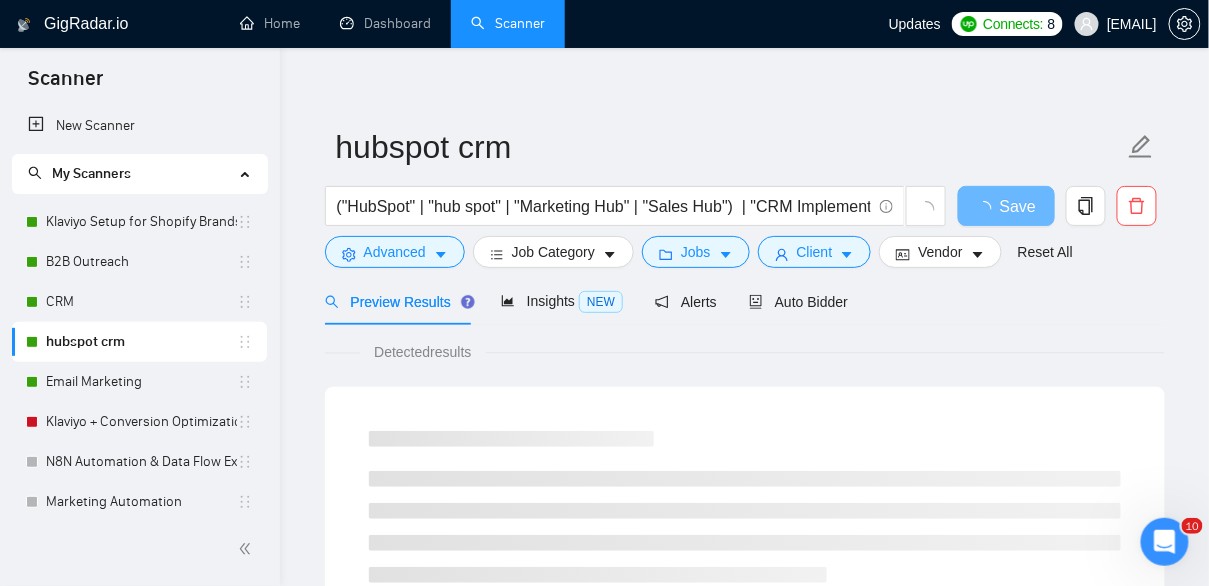 scroll, scrollTop: 0, scrollLeft: 0, axis: both 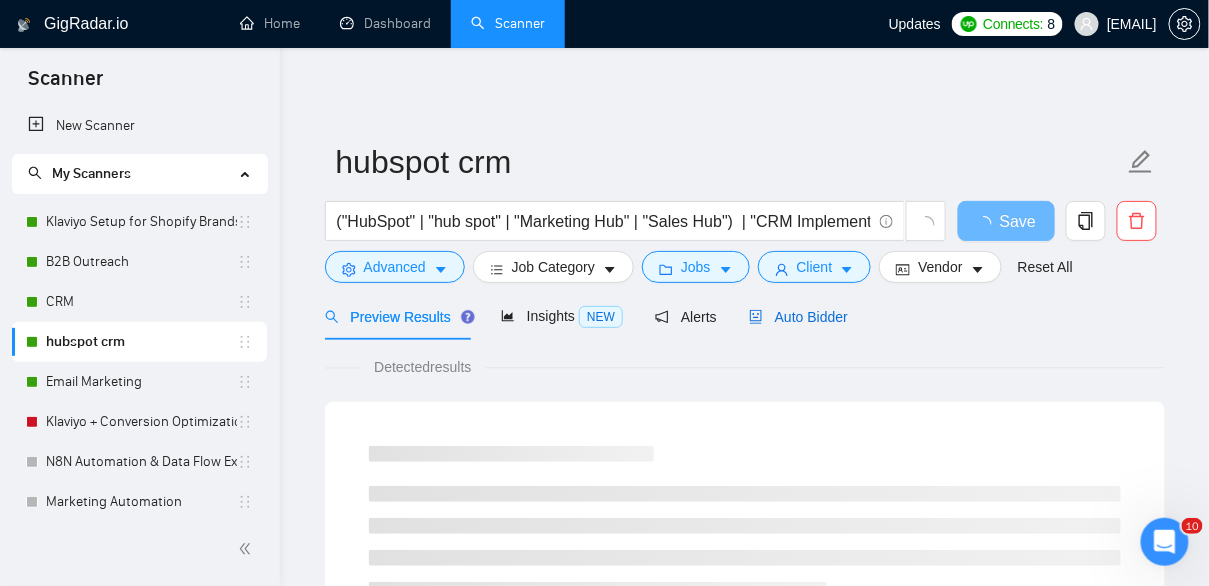 click on "Auto Bidder" at bounding box center (798, 317) 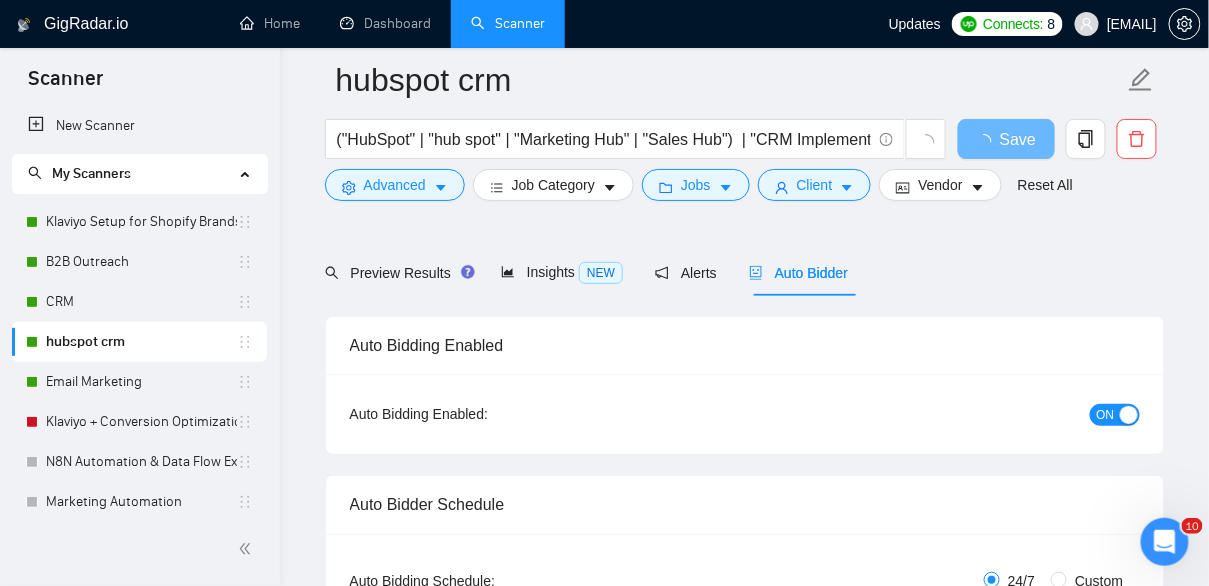 scroll, scrollTop: 2232, scrollLeft: 0, axis: vertical 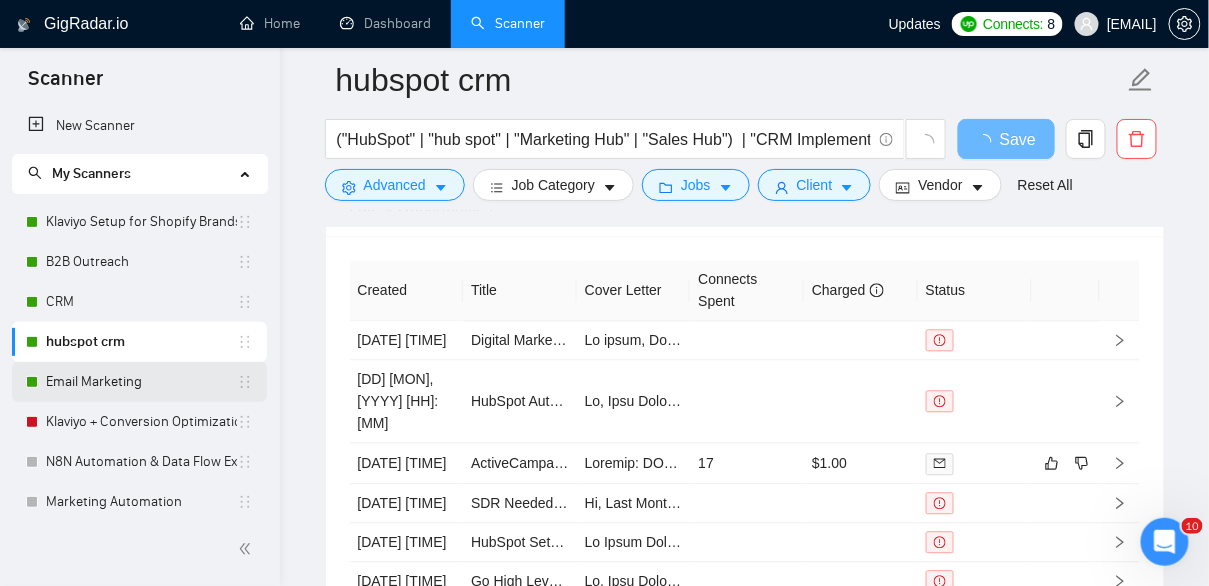 click on "Email Marketing" at bounding box center (141, 382) 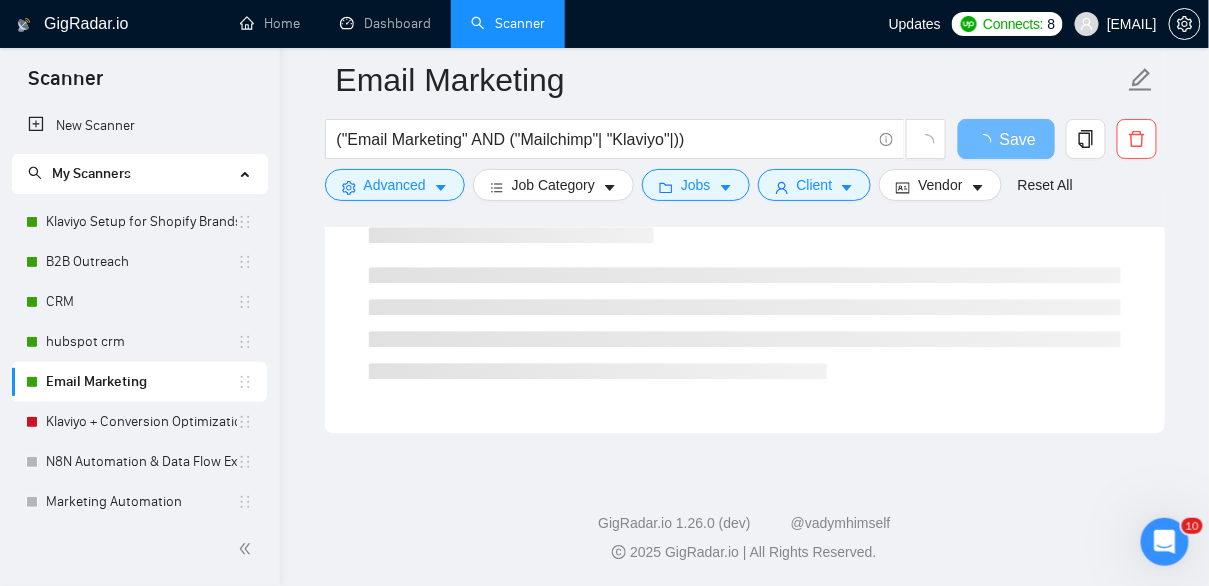 scroll, scrollTop: 0, scrollLeft: 0, axis: both 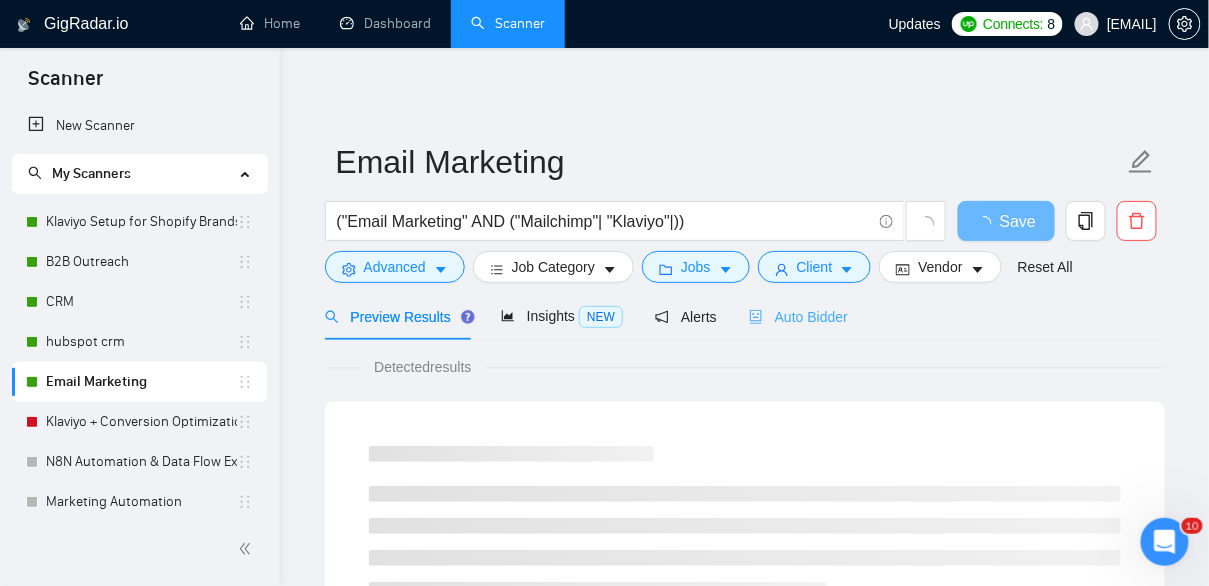 click on "Auto Bidder" at bounding box center [798, 316] 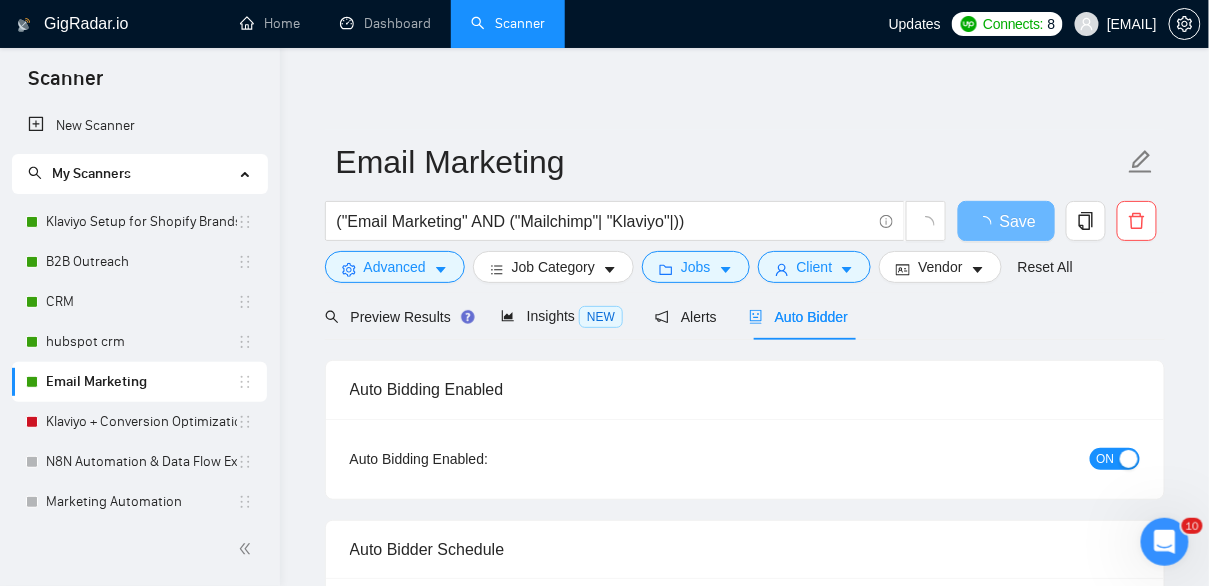 type 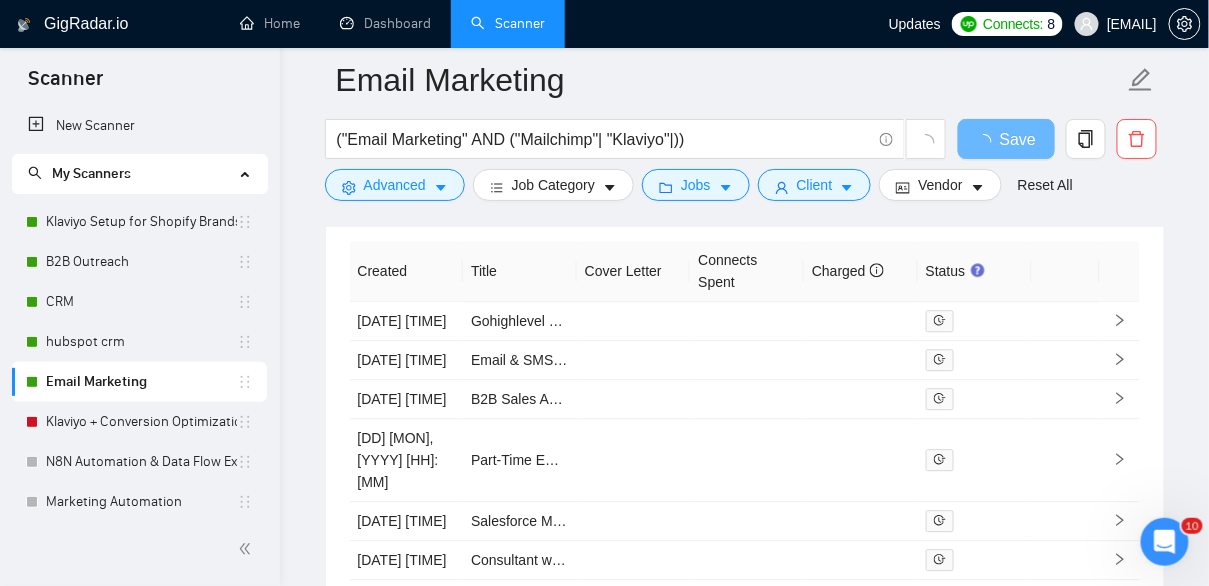 scroll, scrollTop: 5207, scrollLeft: 0, axis: vertical 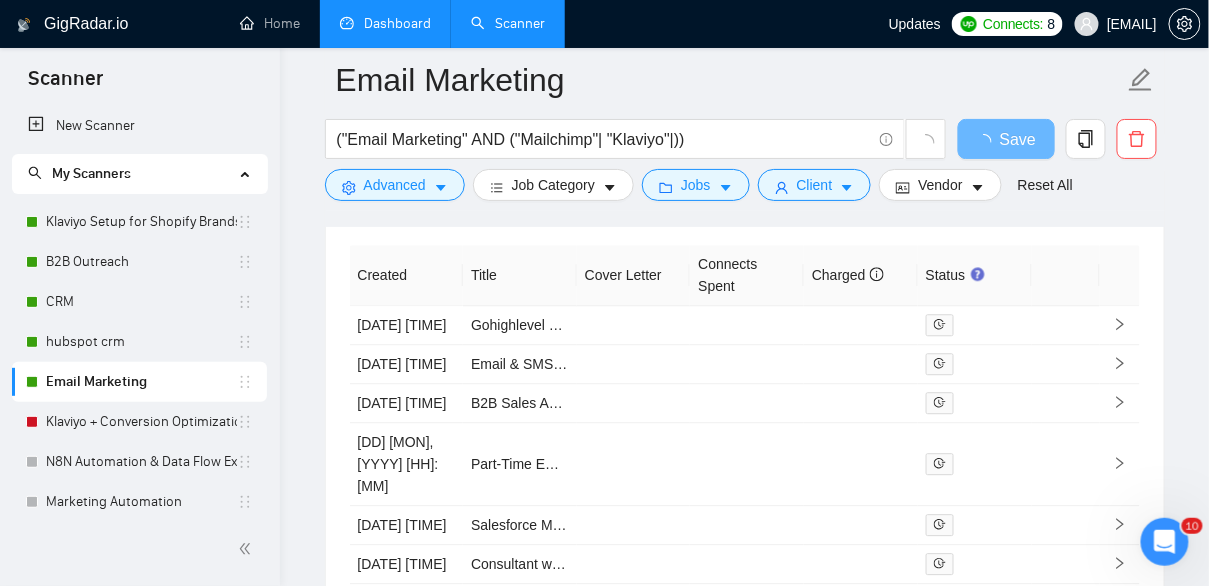 click on "Dashboard" at bounding box center [385, 23] 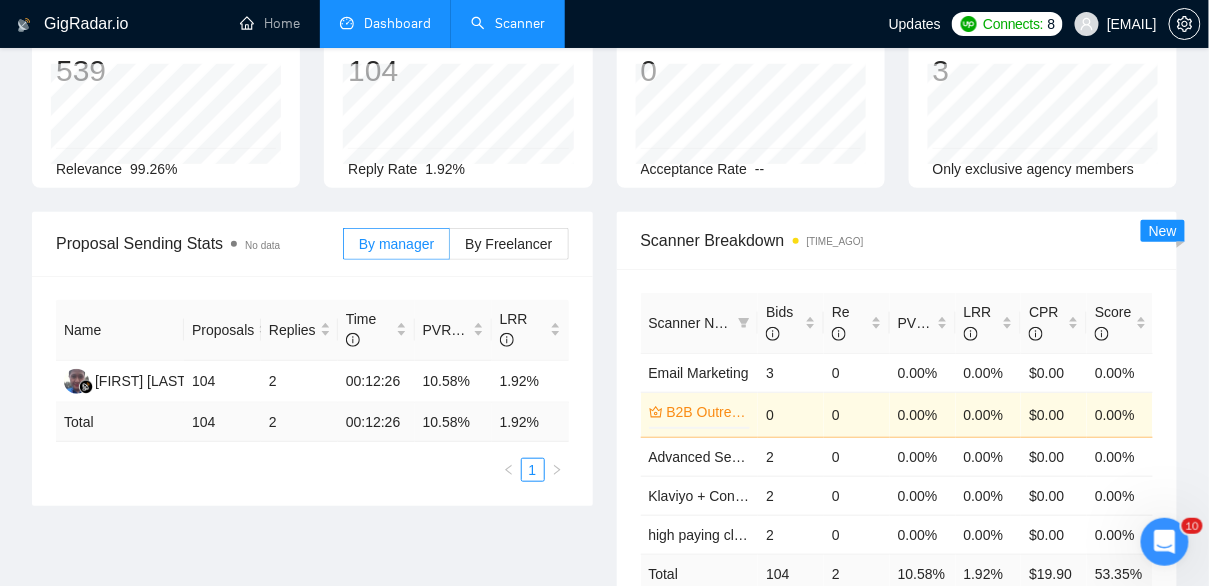 scroll, scrollTop: 170, scrollLeft: 0, axis: vertical 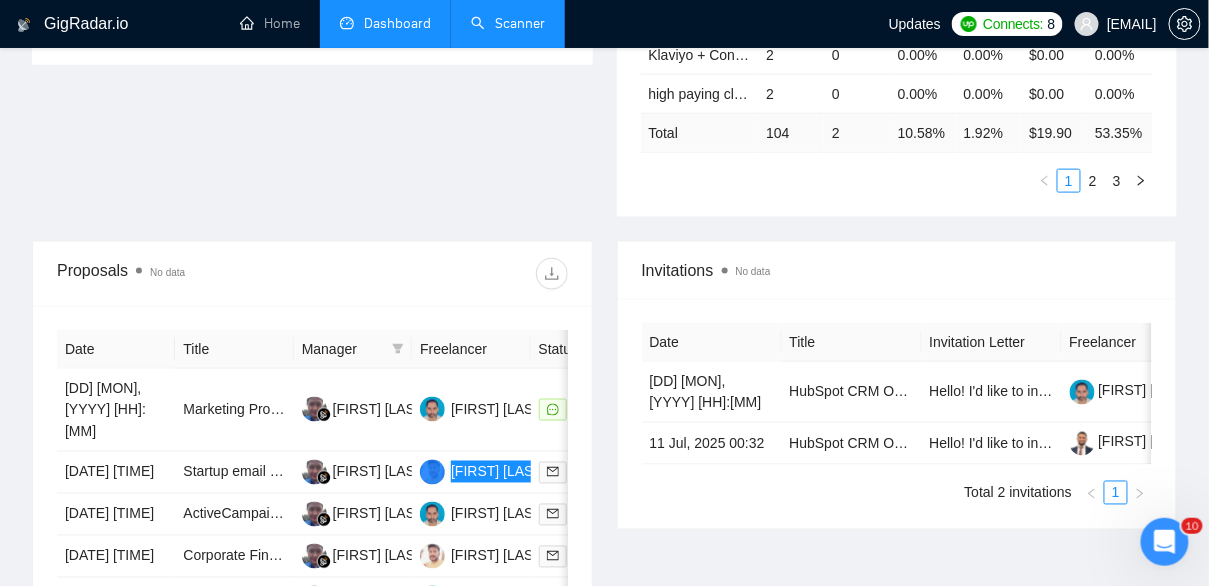 drag, startPoint x: 466, startPoint y: 483, endPoint x: 424, endPoint y: 19, distance: 465.89697 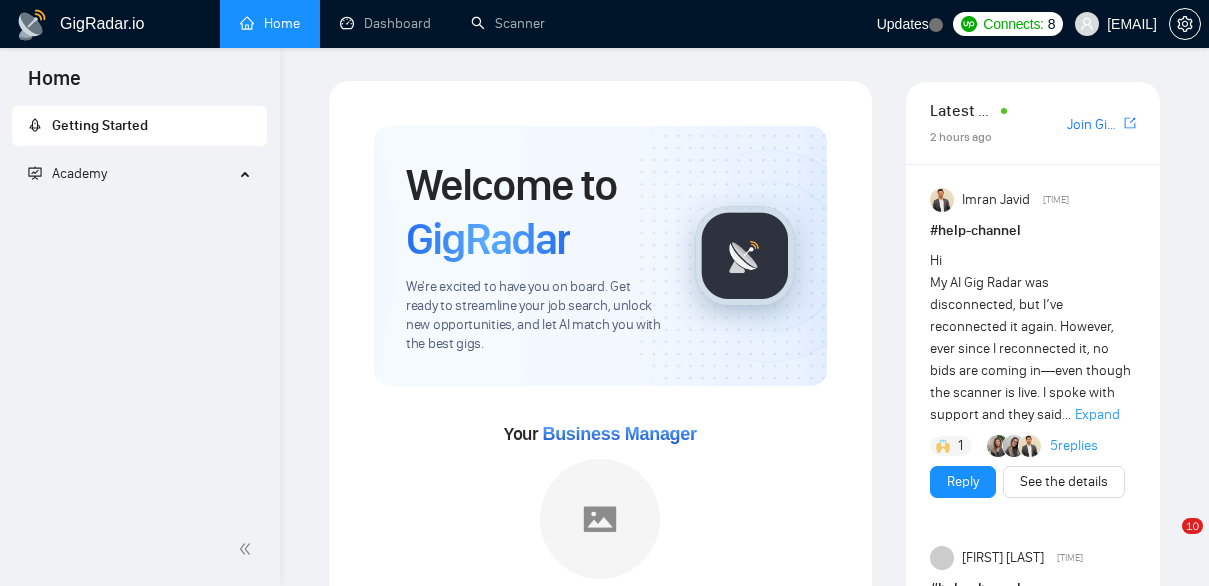scroll, scrollTop: 366, scrollLeft: 0, axis: vertical 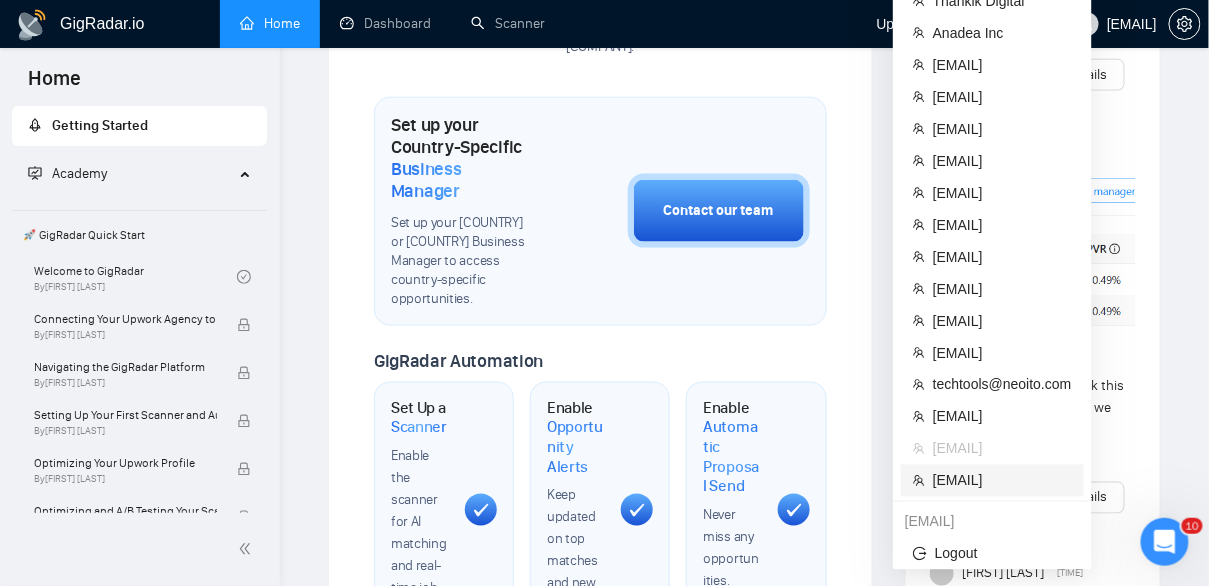 click on "[EMAIL]" at bounding box center (1002, 481) 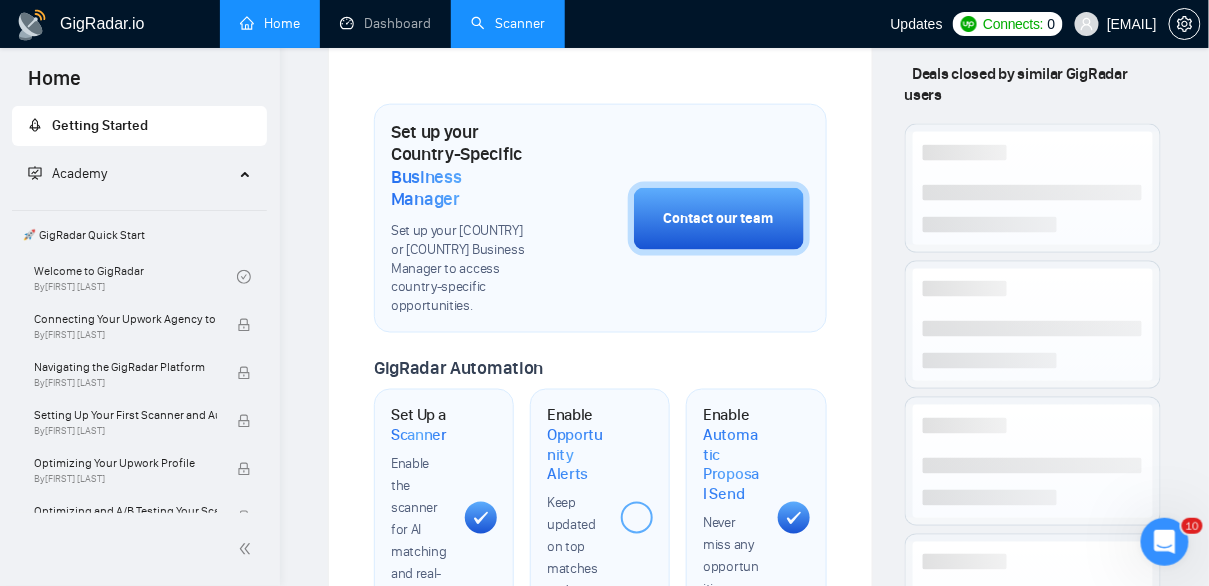 click on "Scanner" at bounding box center [508, 23] 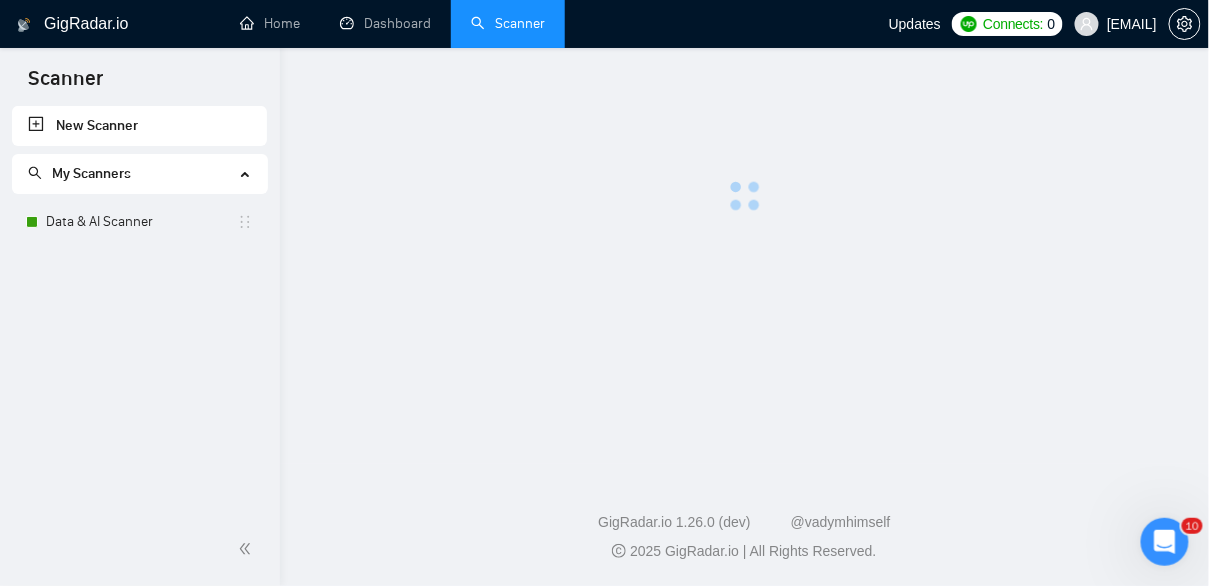 scroll, scrollTop: 0, scrollLeft: 0, axis: both 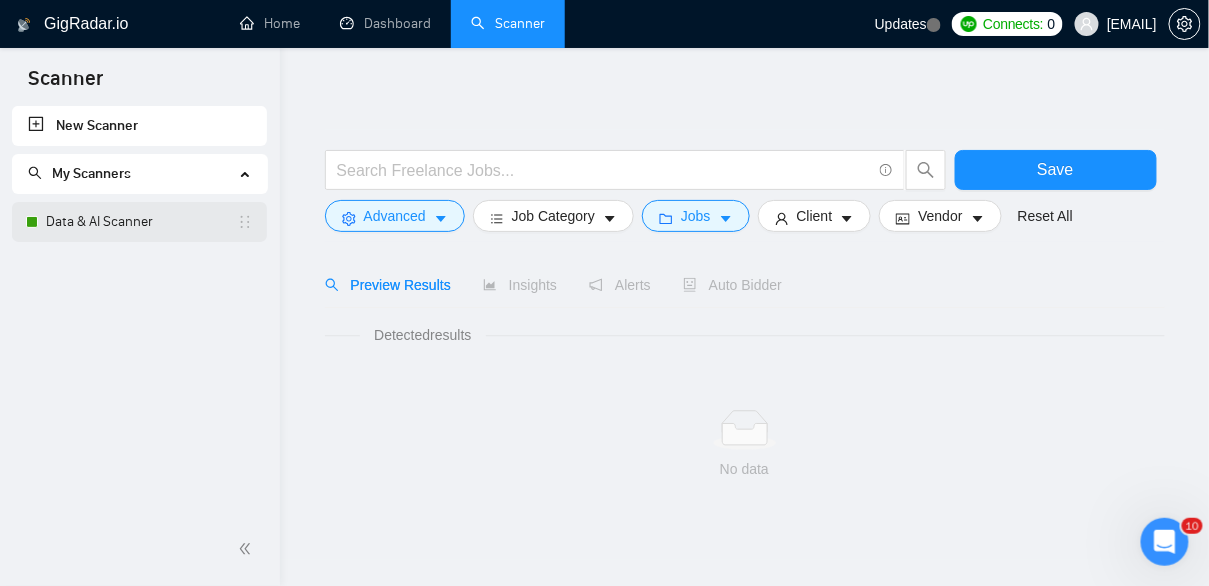 click on "Data & AI Scanner" at bounding box center [141, 222] 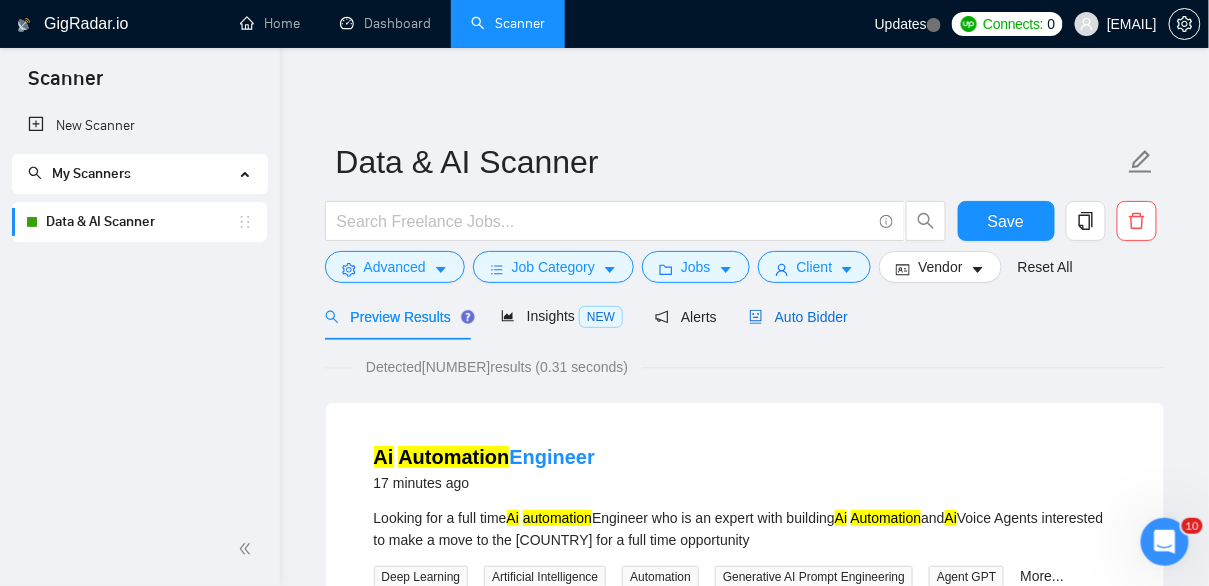 click on "Auto Bidder" at bounding box center [798, 317] 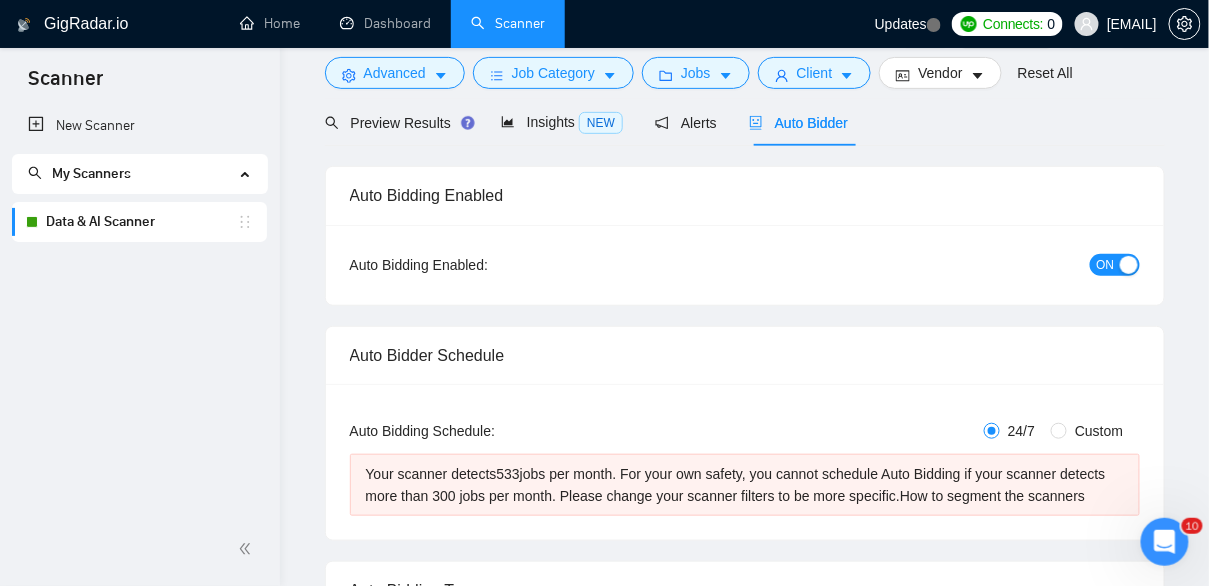 type 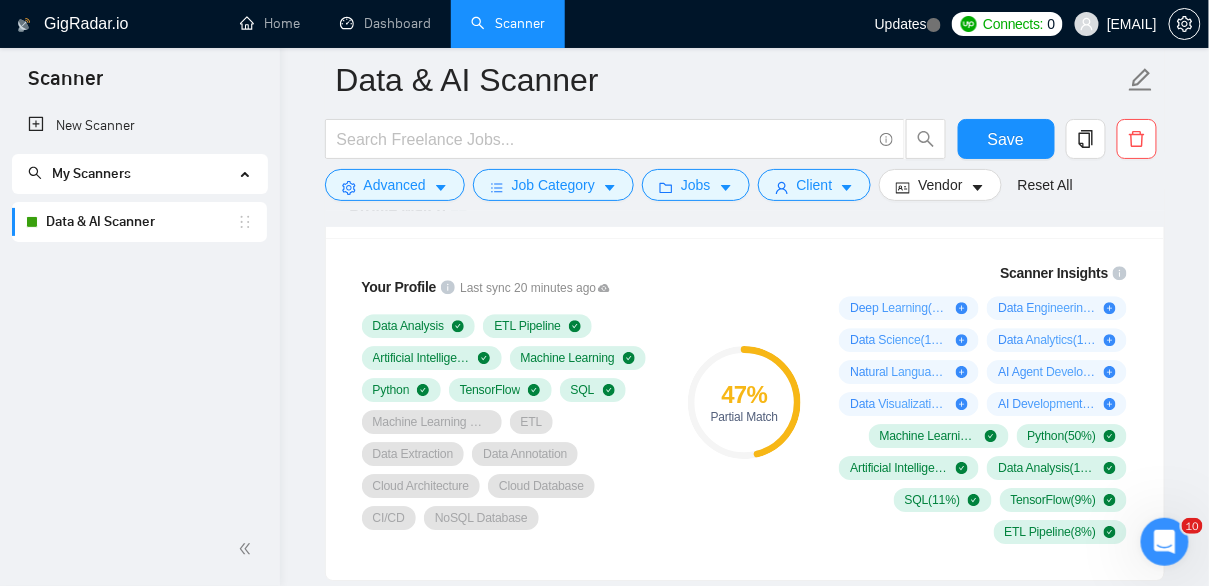scroll, scrollTop: 1421, scrollLeft: 0, axis: vertical 